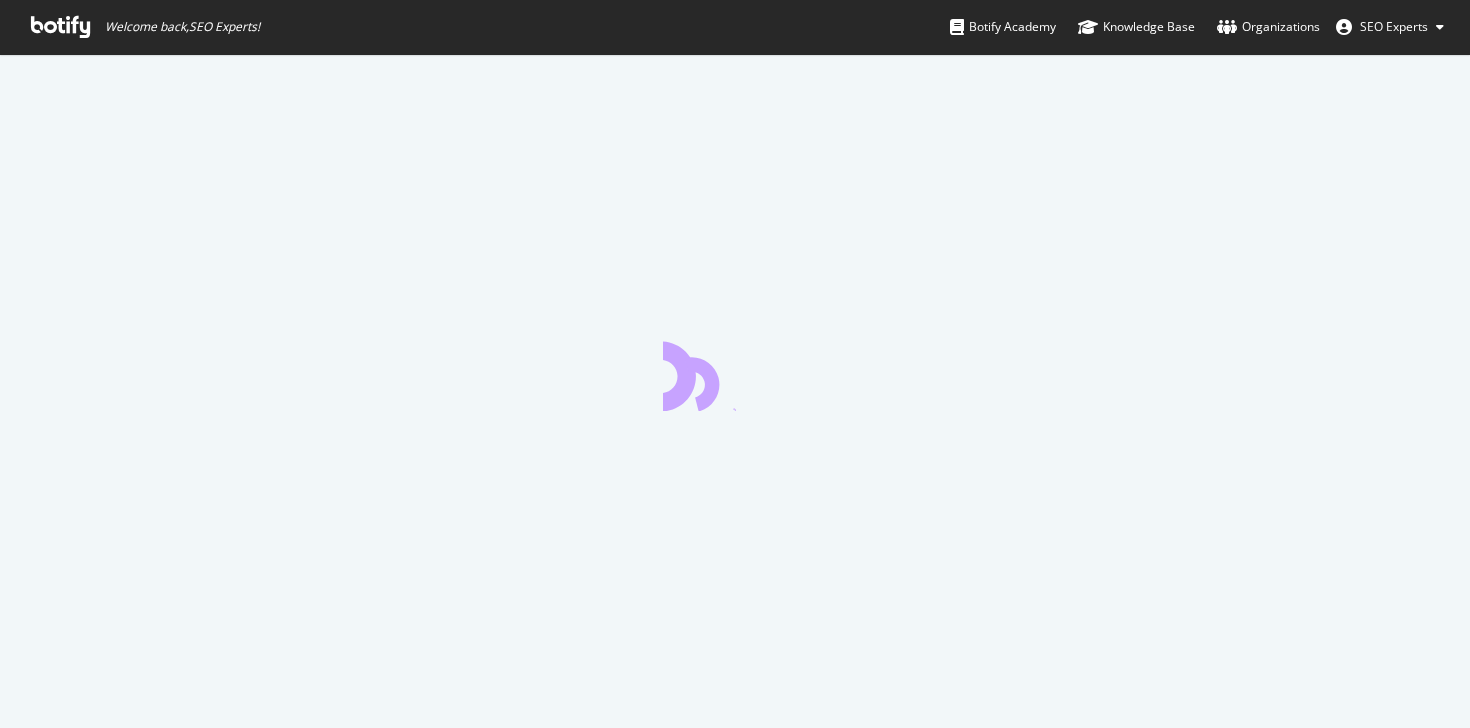 scroll, scrollTop: 0, scrollLeft: 0, axis: both 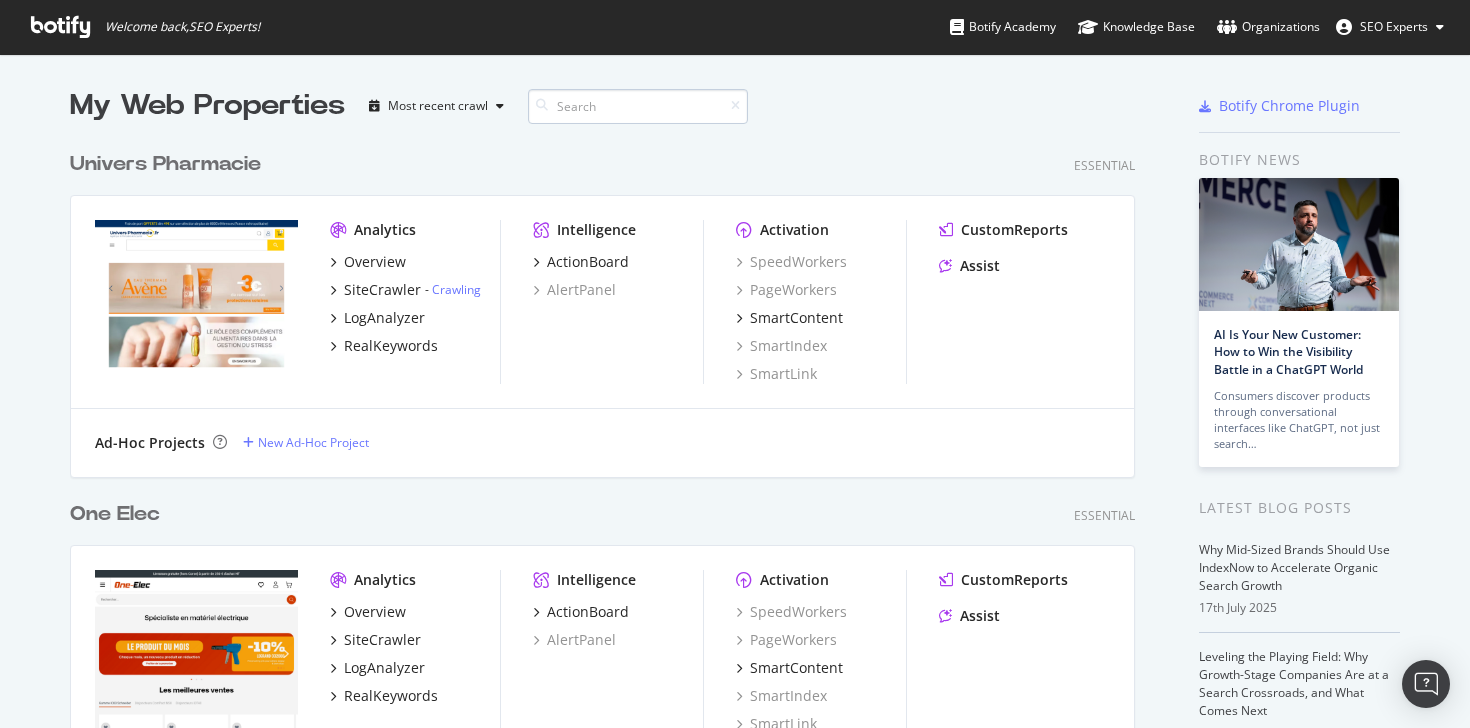 click at bounding box center (638, 106) 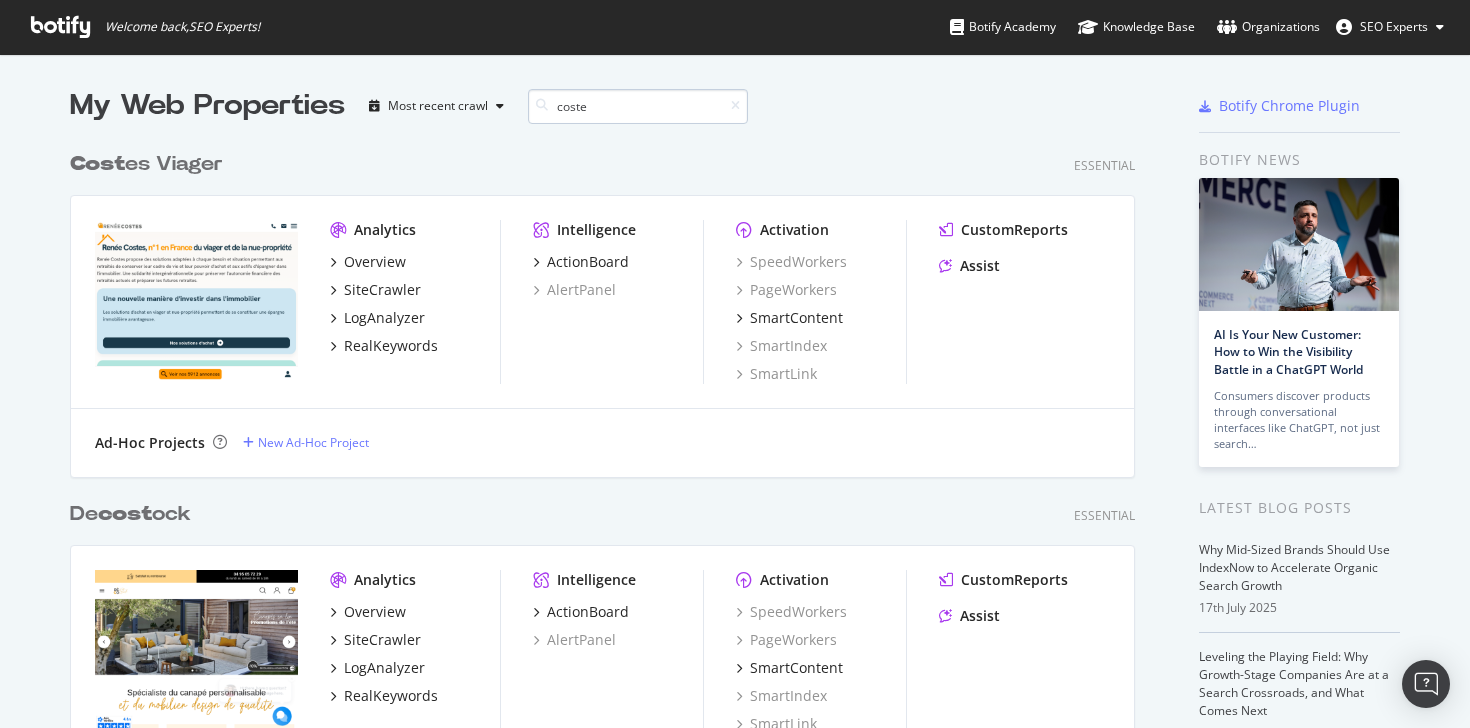 type on "coste" 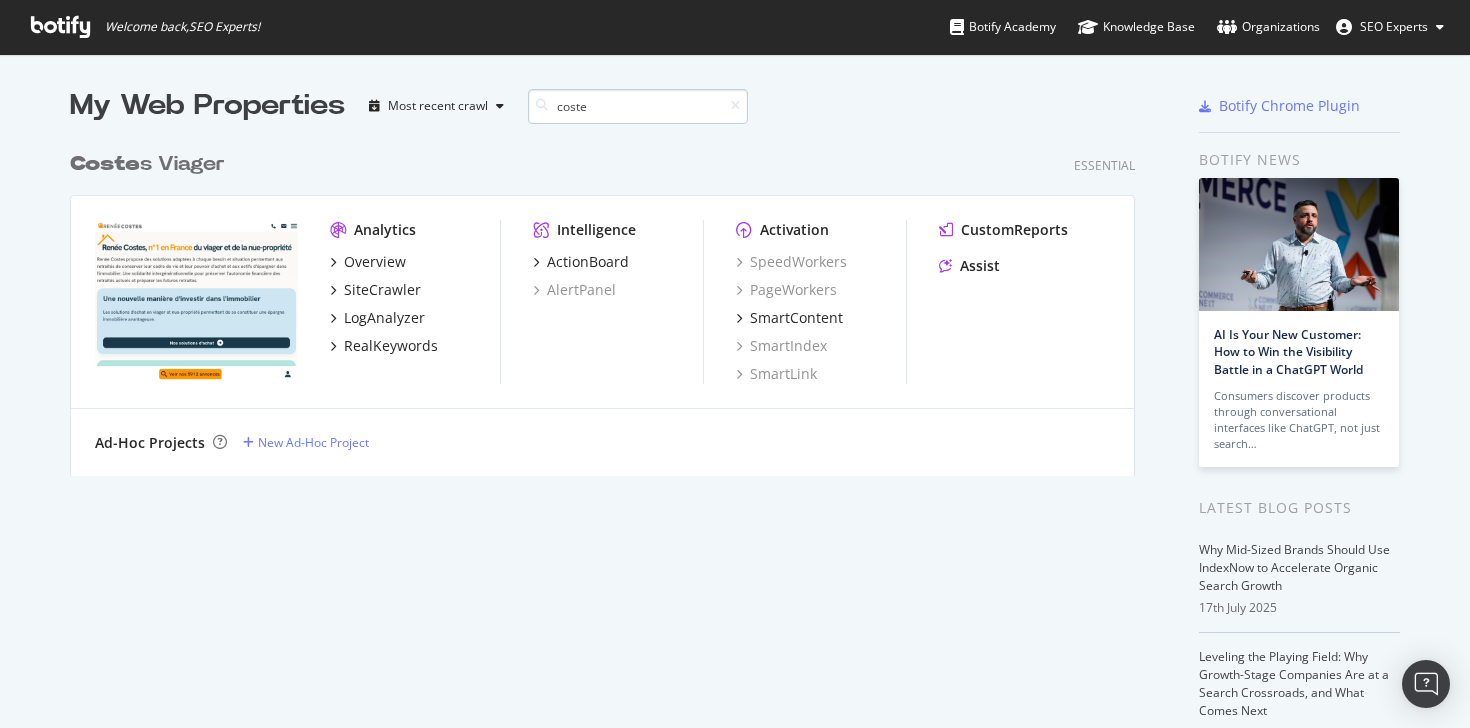 scroll, scrollTop: 350, scrollLeft: 1081, axis: both 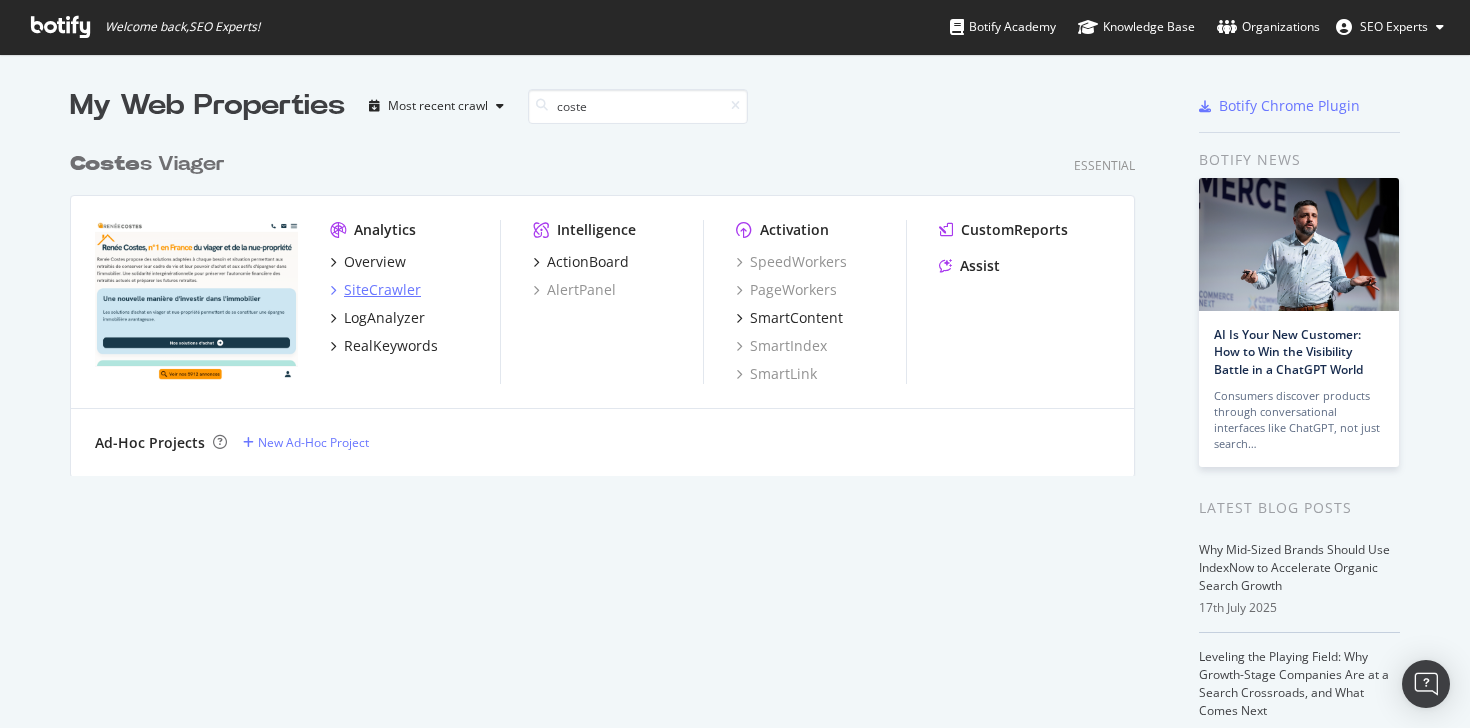 click on "SiteCrawler" at bounding box center (382, 290) 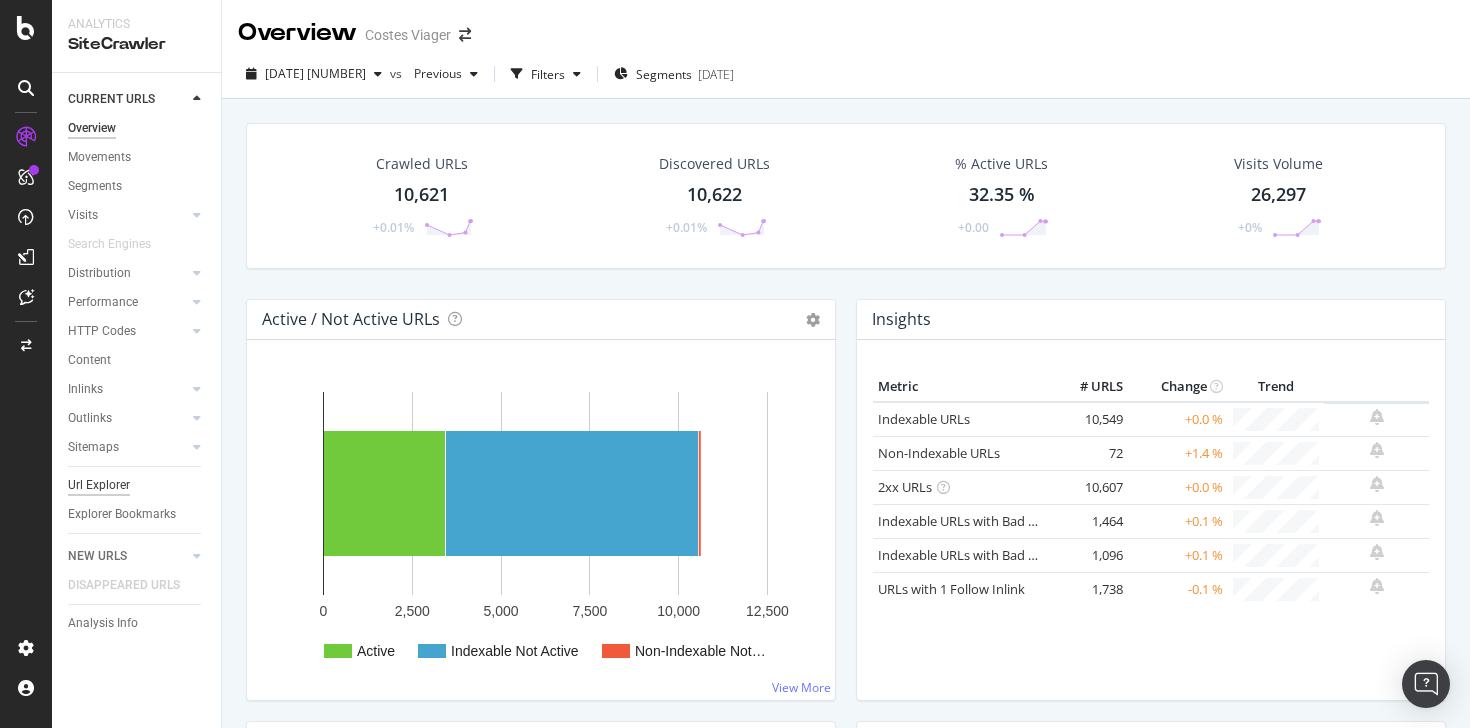 click on "Url Explorer" at bounding box center (99, 485) 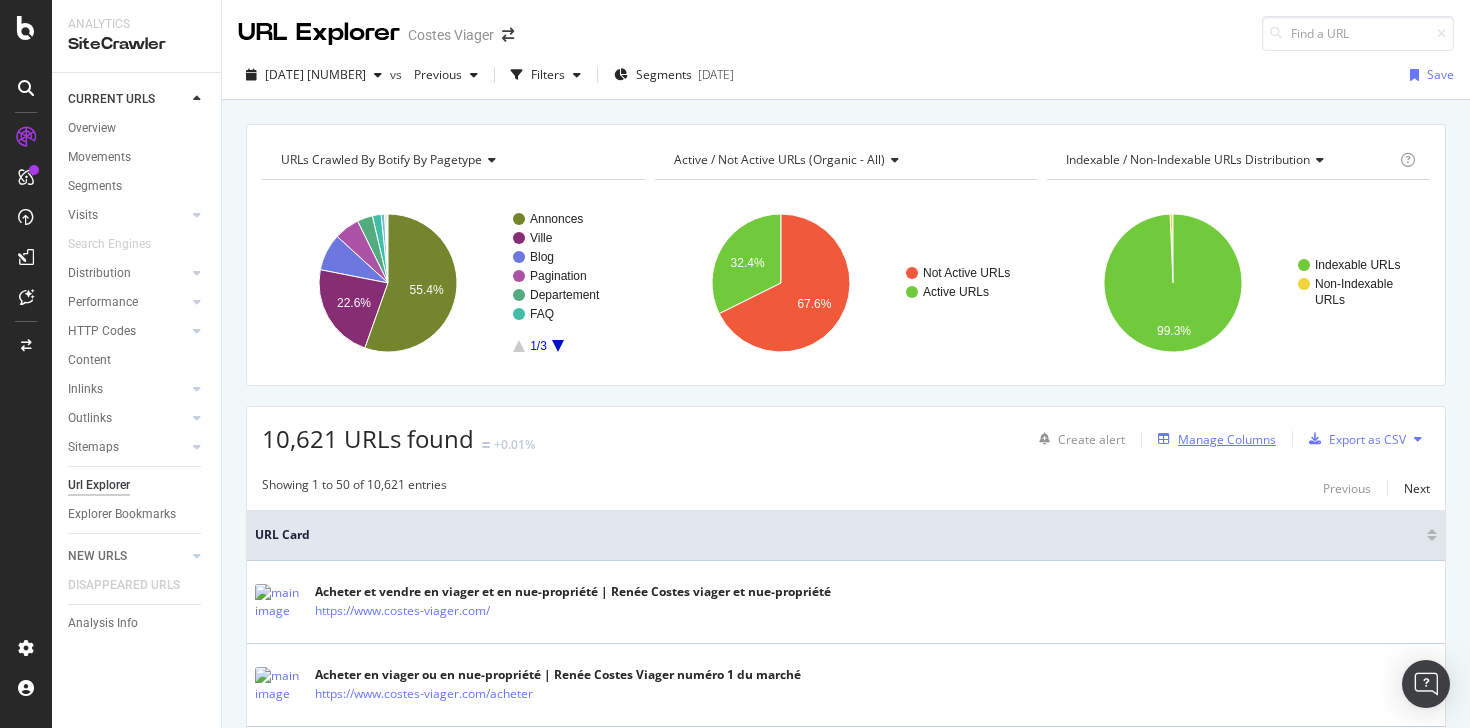 click on "Manage Columns" at bounding box center [1213, 439] 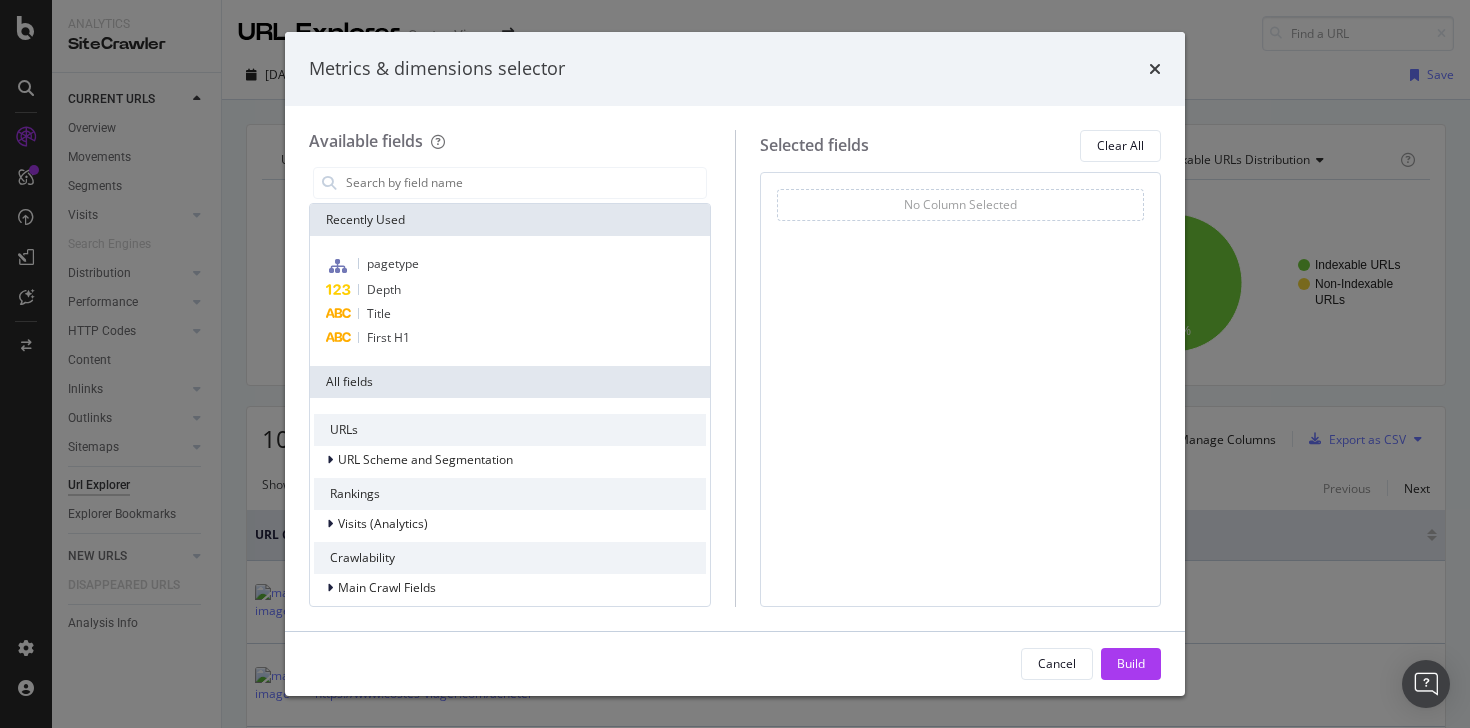 scroll, scrollTop: 33, scrollLeft: 0, axis: vertical 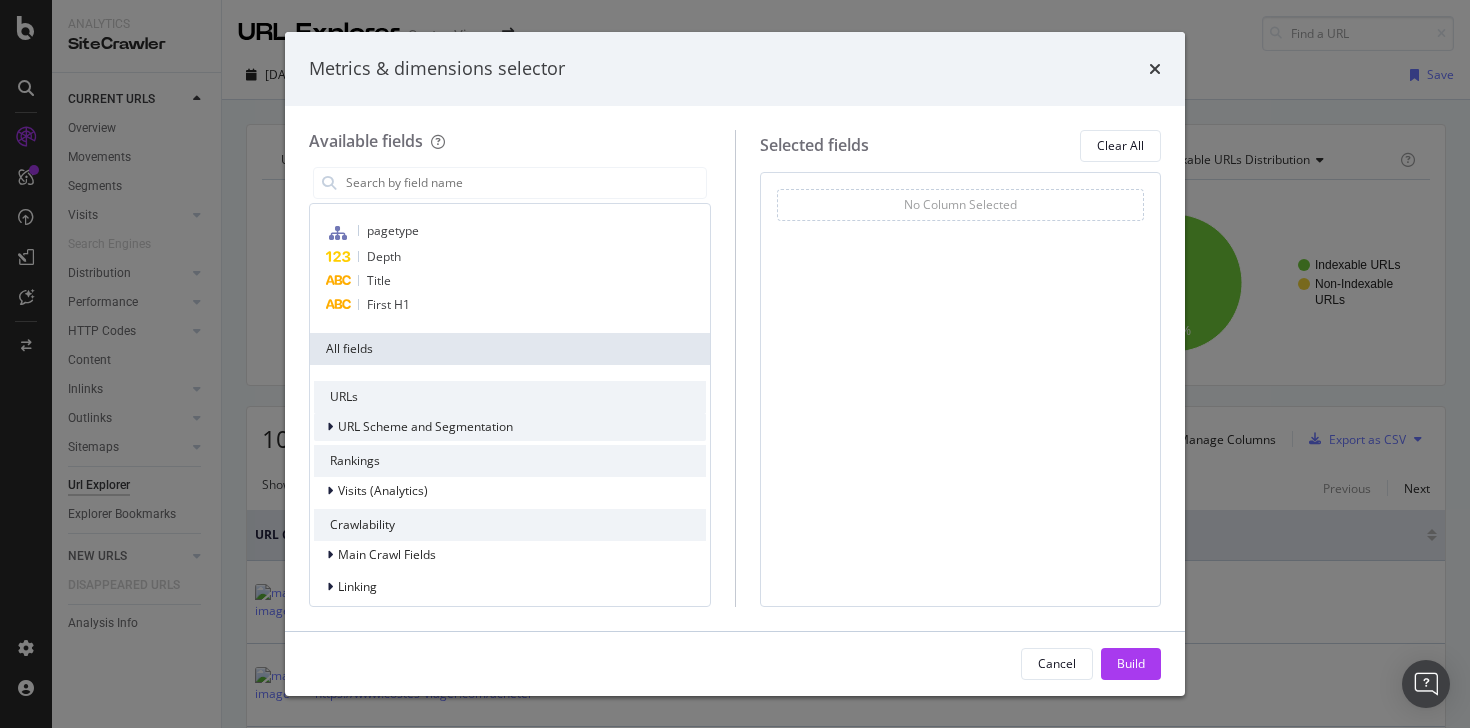 click at bounding box center (332, 427) 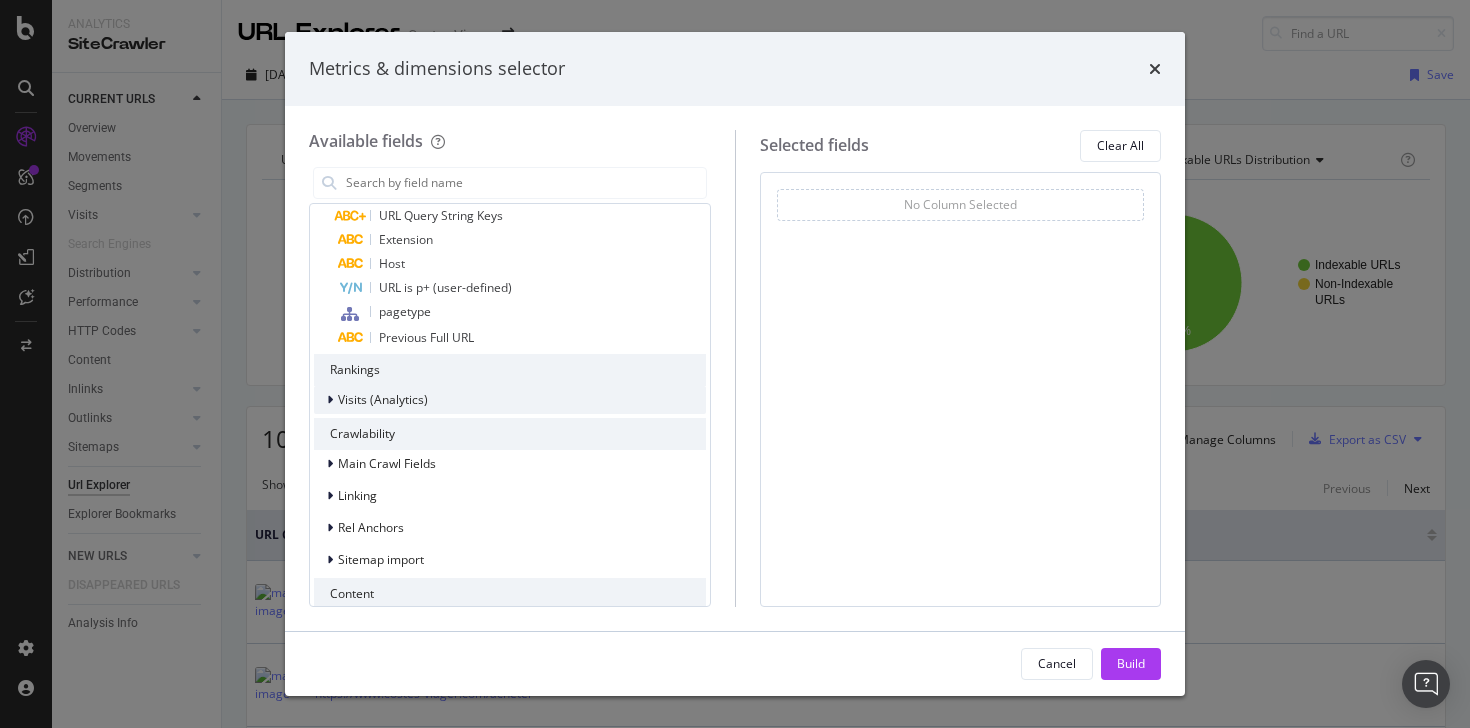 scroll, scrollTop: 438, scrollLeft: 0, axis: vertical 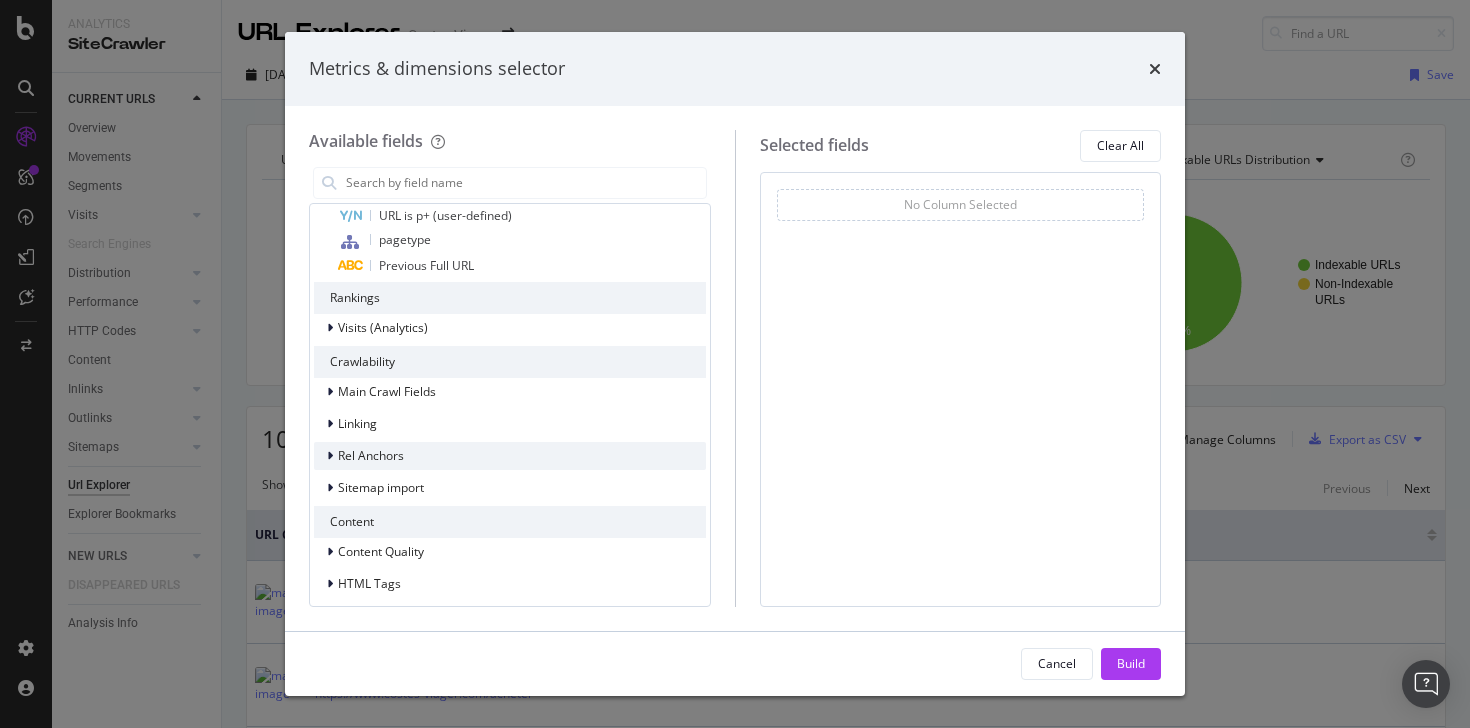 click on "Rel Anchors" at bounding box center [371, 455] 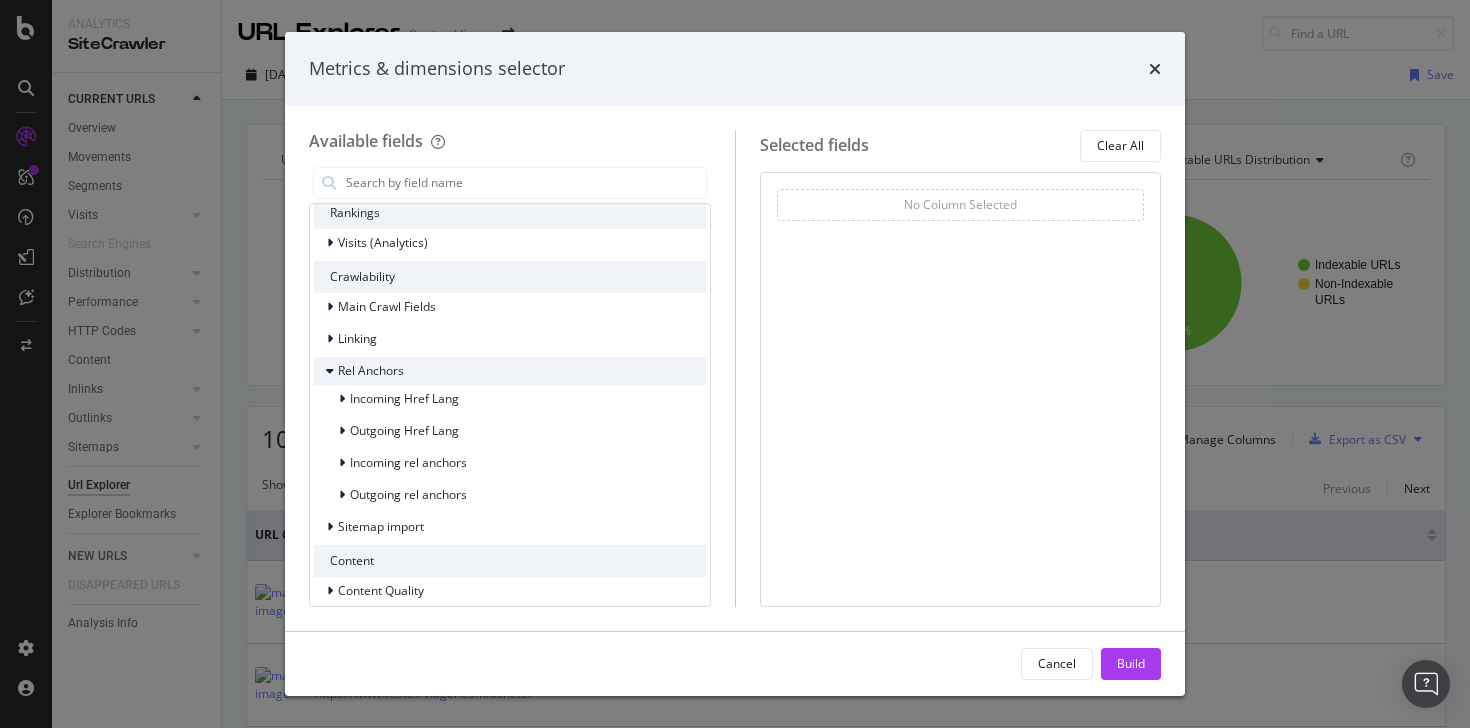 scroll, scrollTop: 530, scrollLeft: 0, axis: vertical 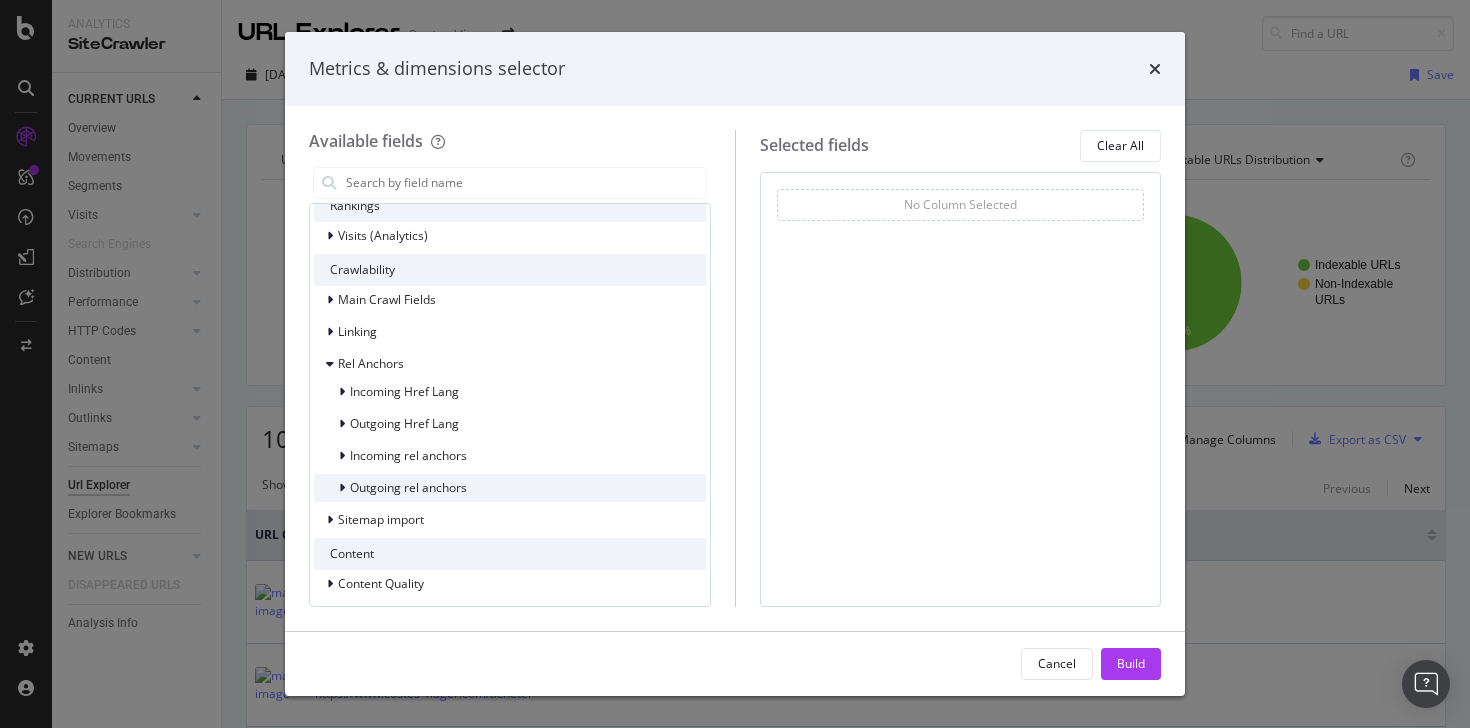 click on "Outgoing rel anchors" at bounding box center (510, 488) 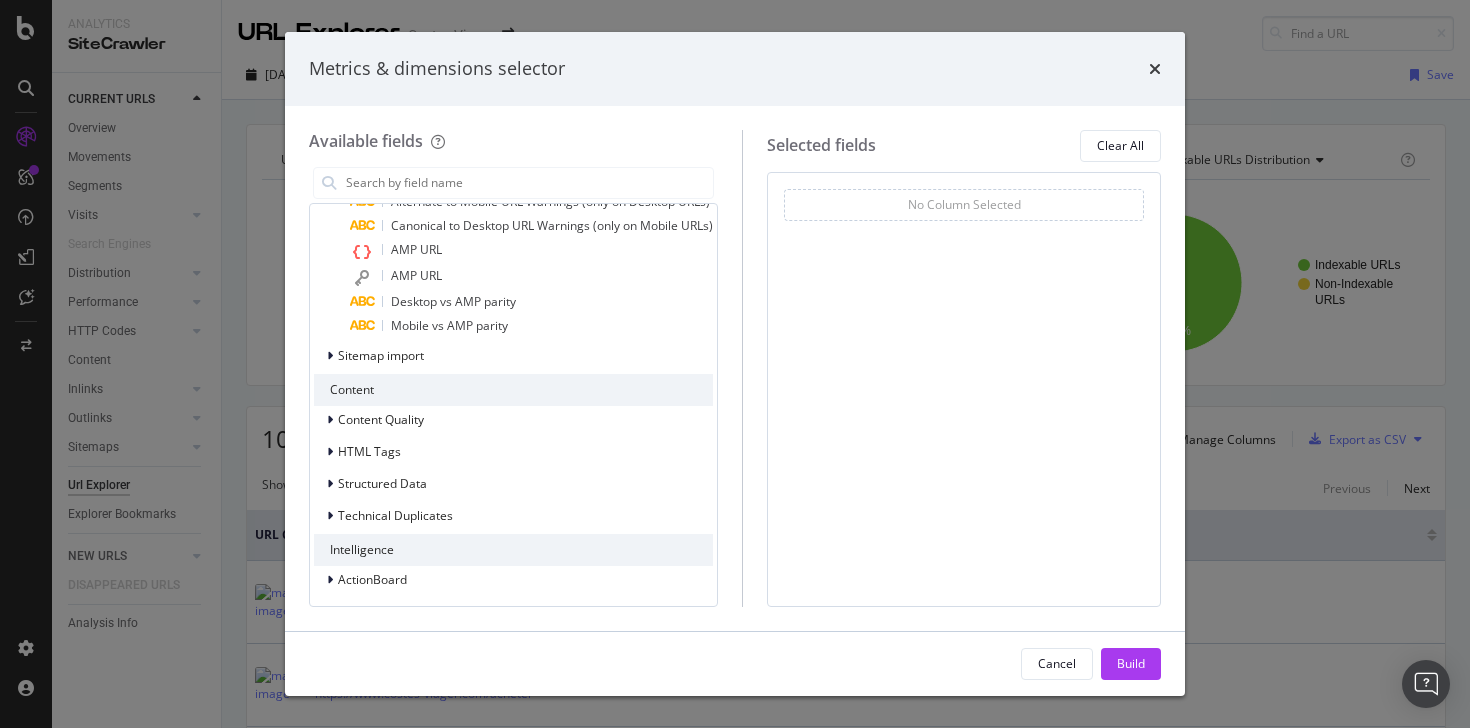 scroll, scrollTop: 1117, scrollLeft: 0, axis: vertical 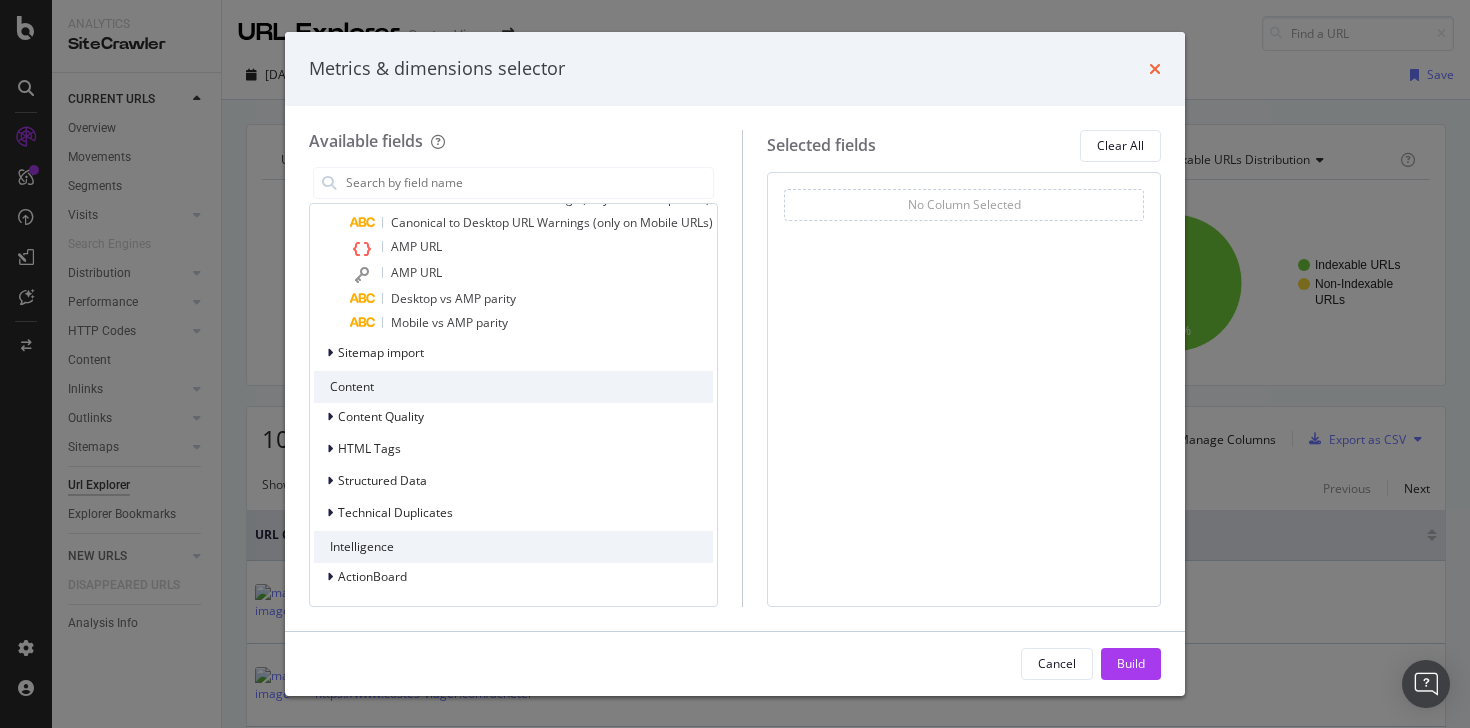 click at bounding box center (1155, 69) 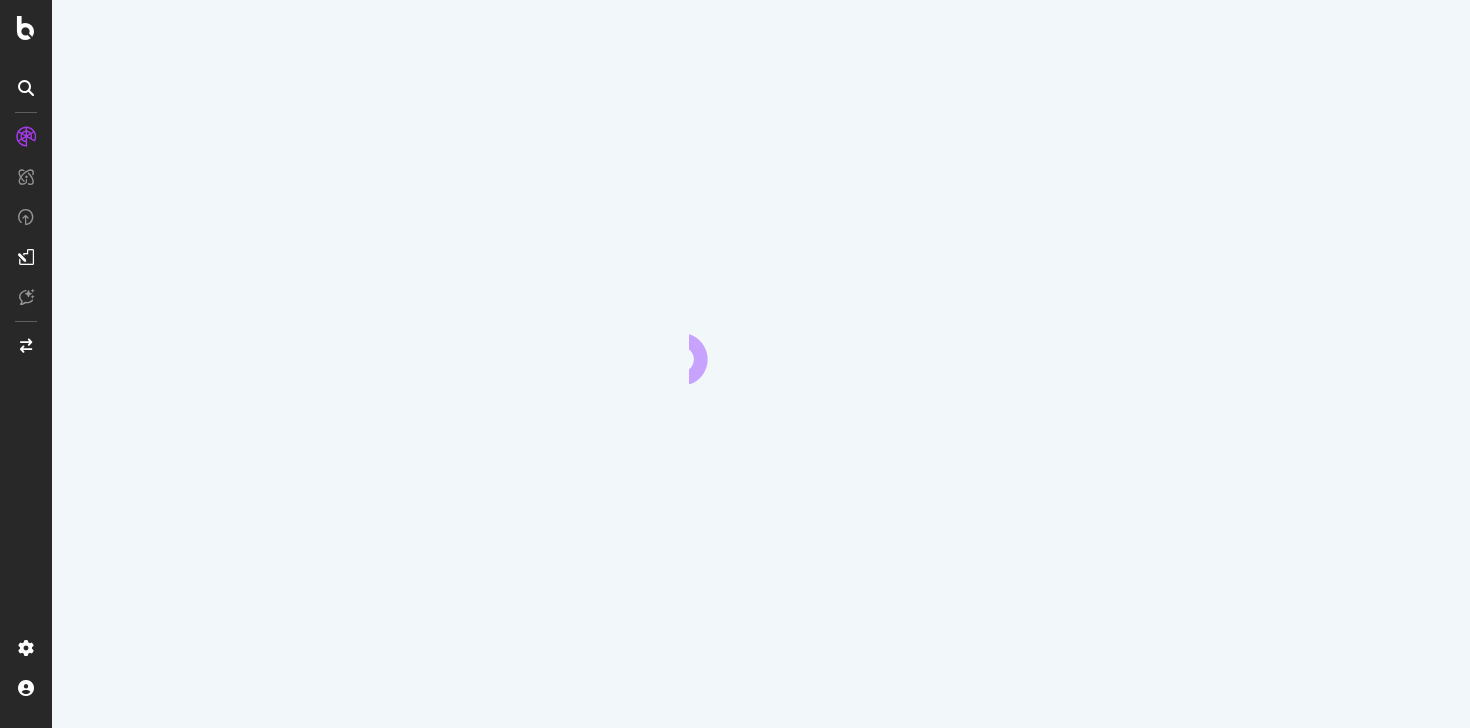scroll, scrollTop: 0, scrollLeft: 0, axis: both 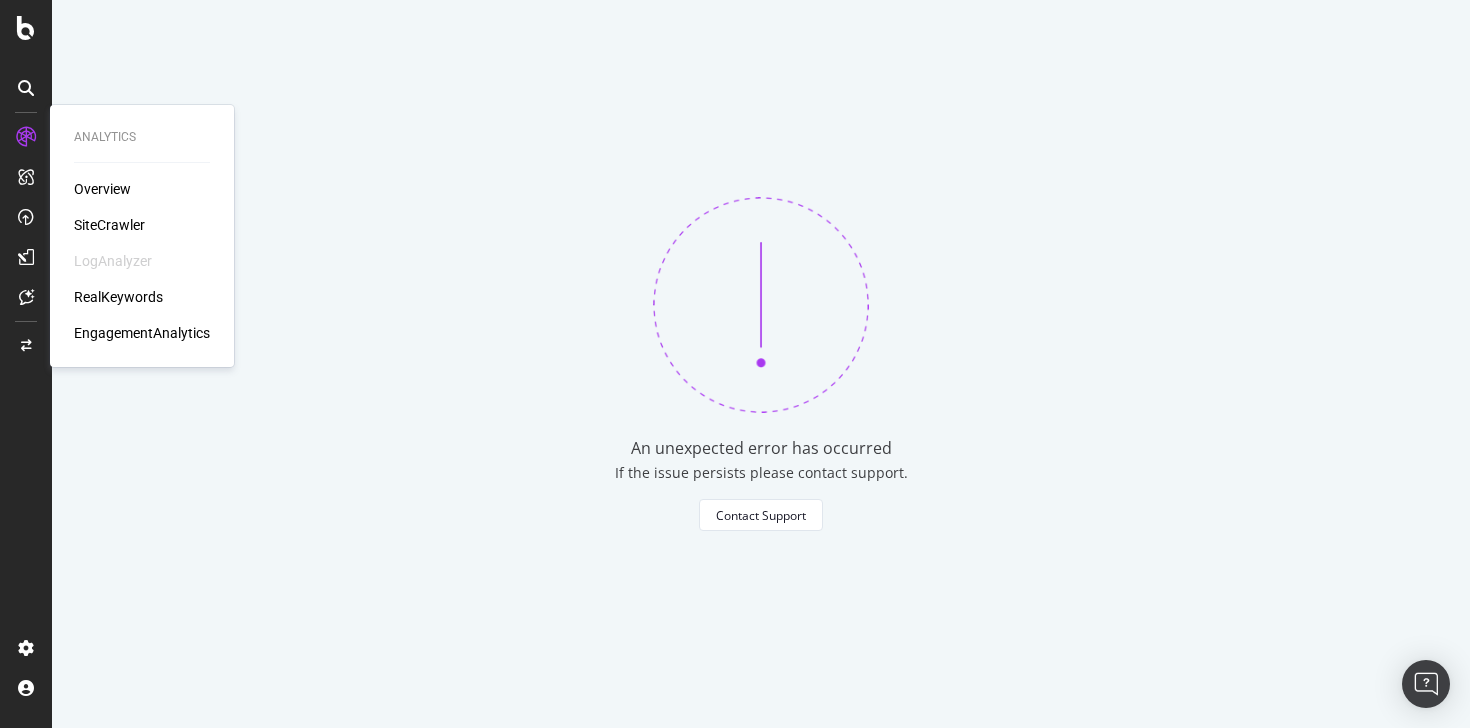 click on "SiteCrawler" at bounding box center [109, 225] 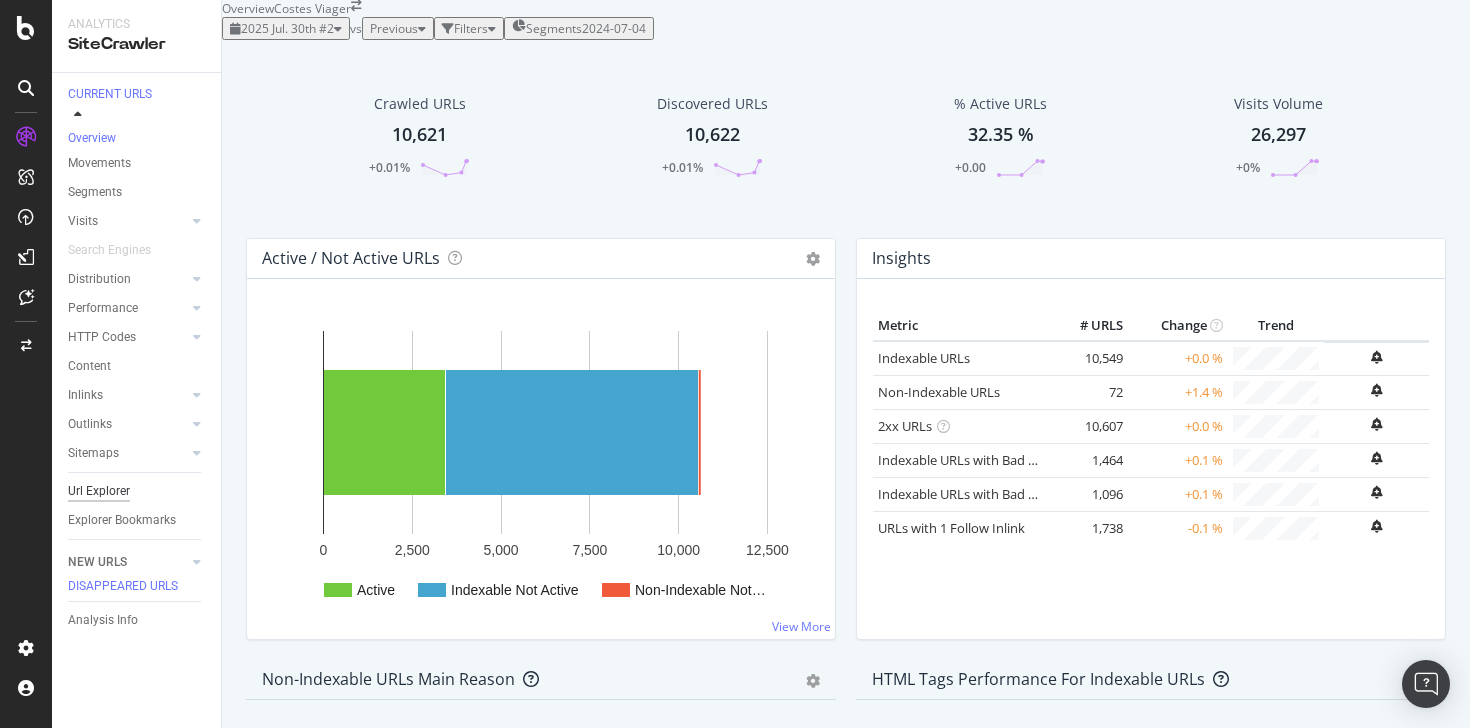 click on "Url Explorer" at bounding box center (99, 491) 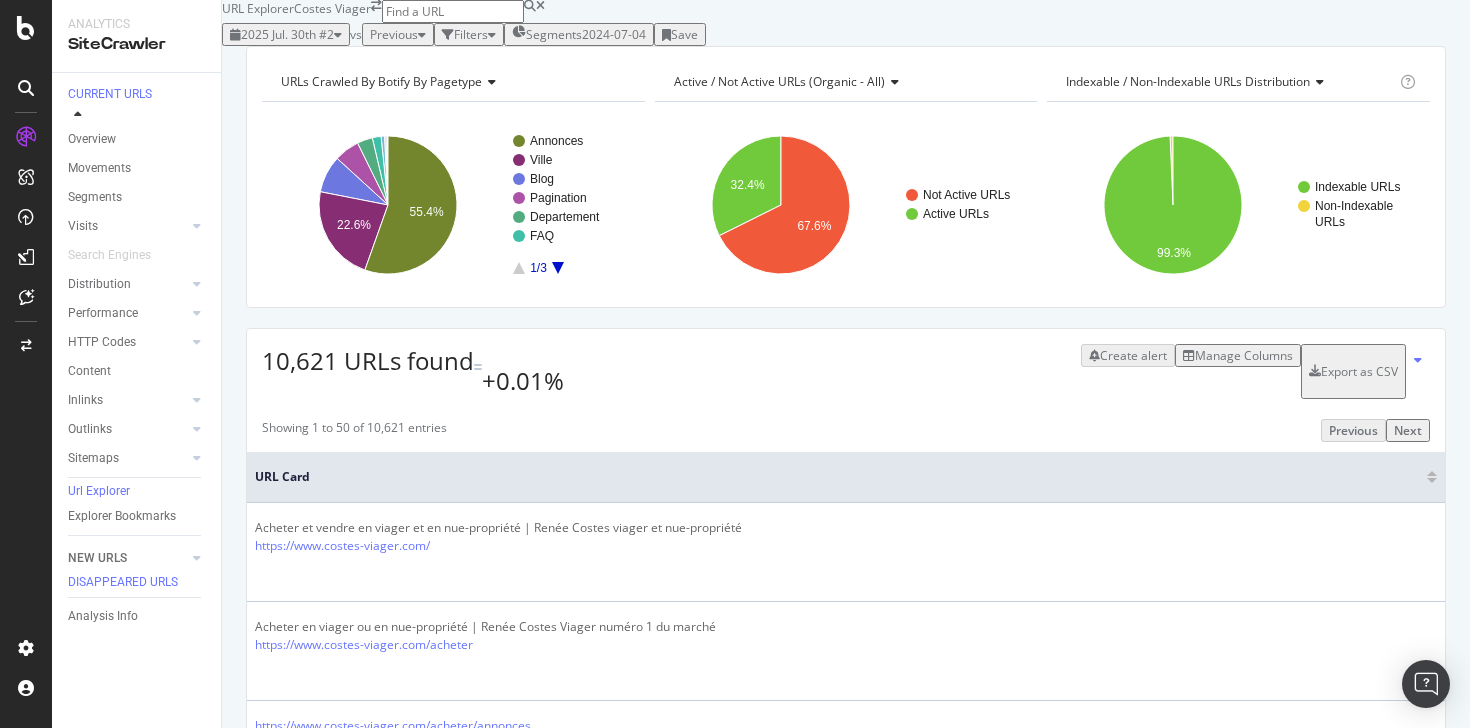 click on "Filters" at bounding box center (471, 34) 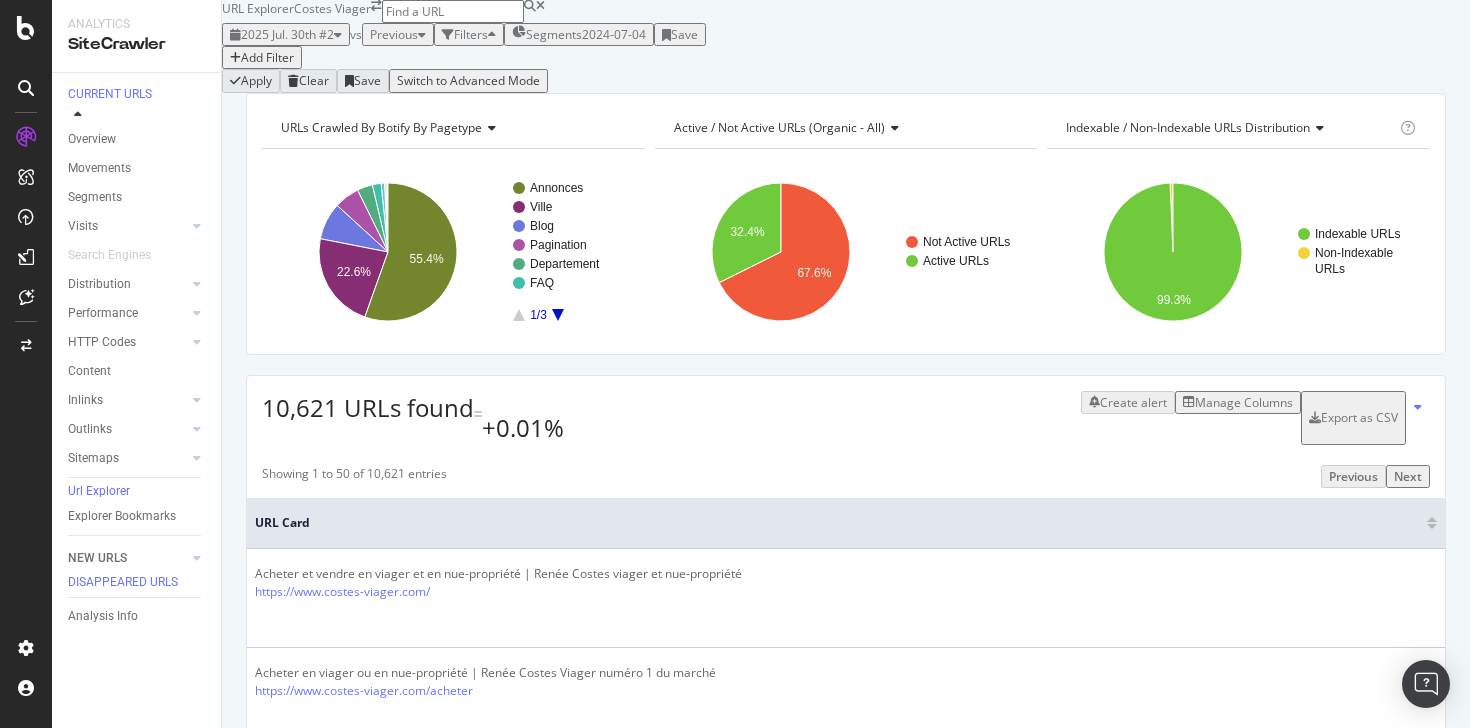 click on "Add Filter" at bounding box center [267, 57] 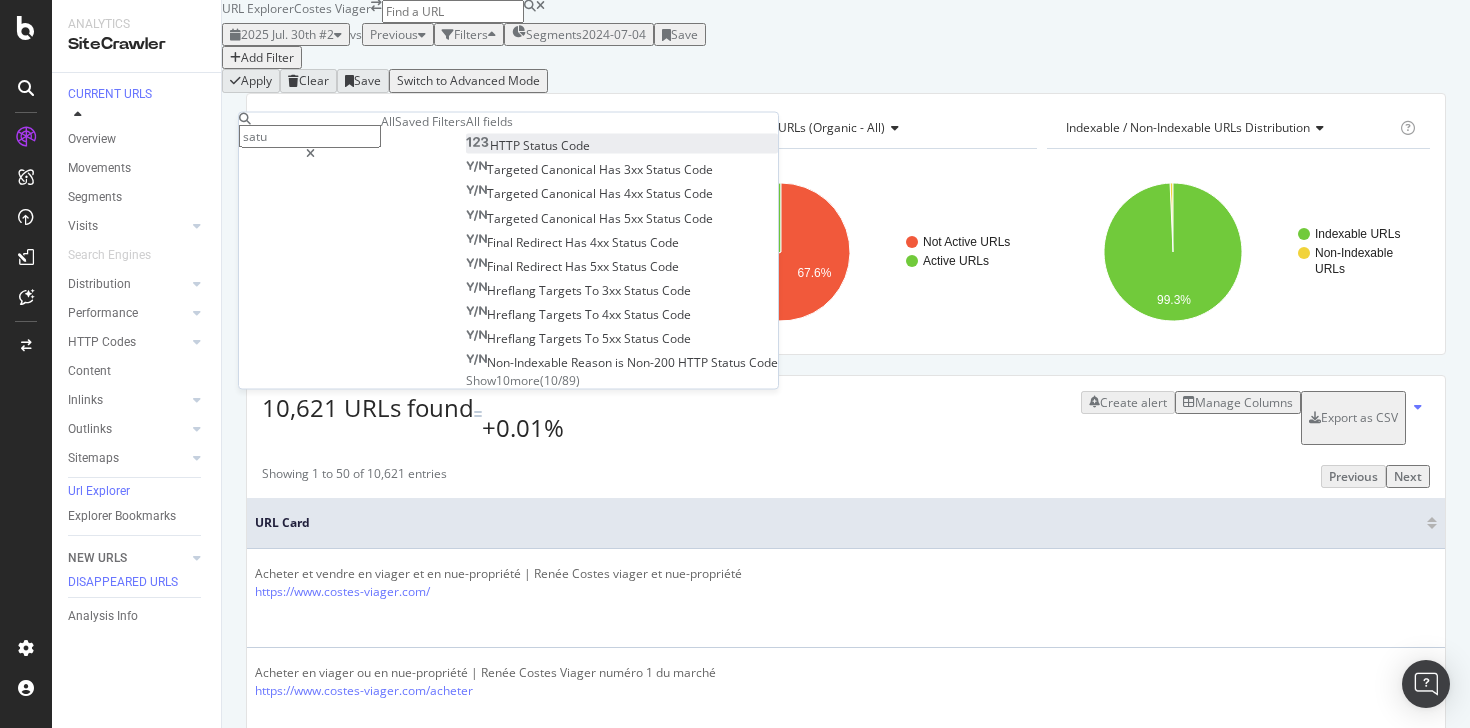type on "satu" 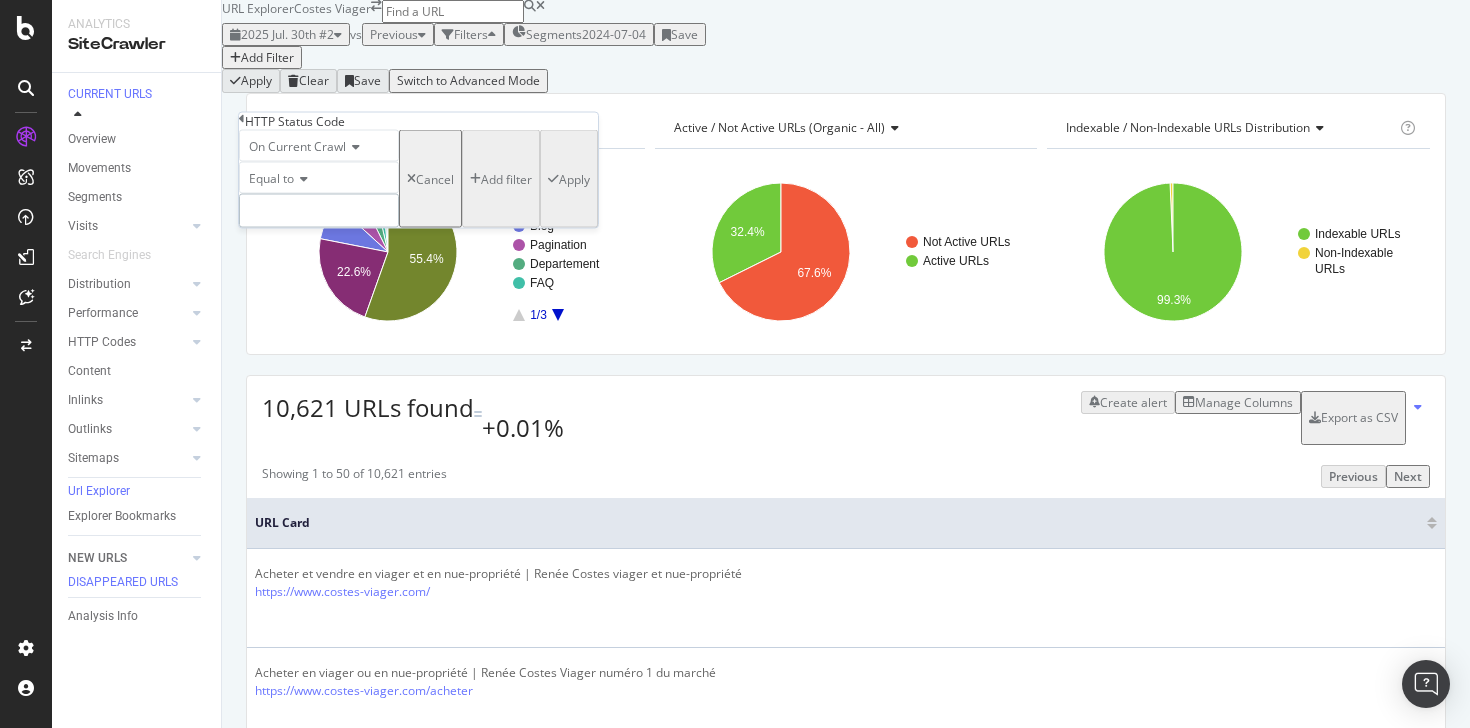 click at bounding box center (319, 211) 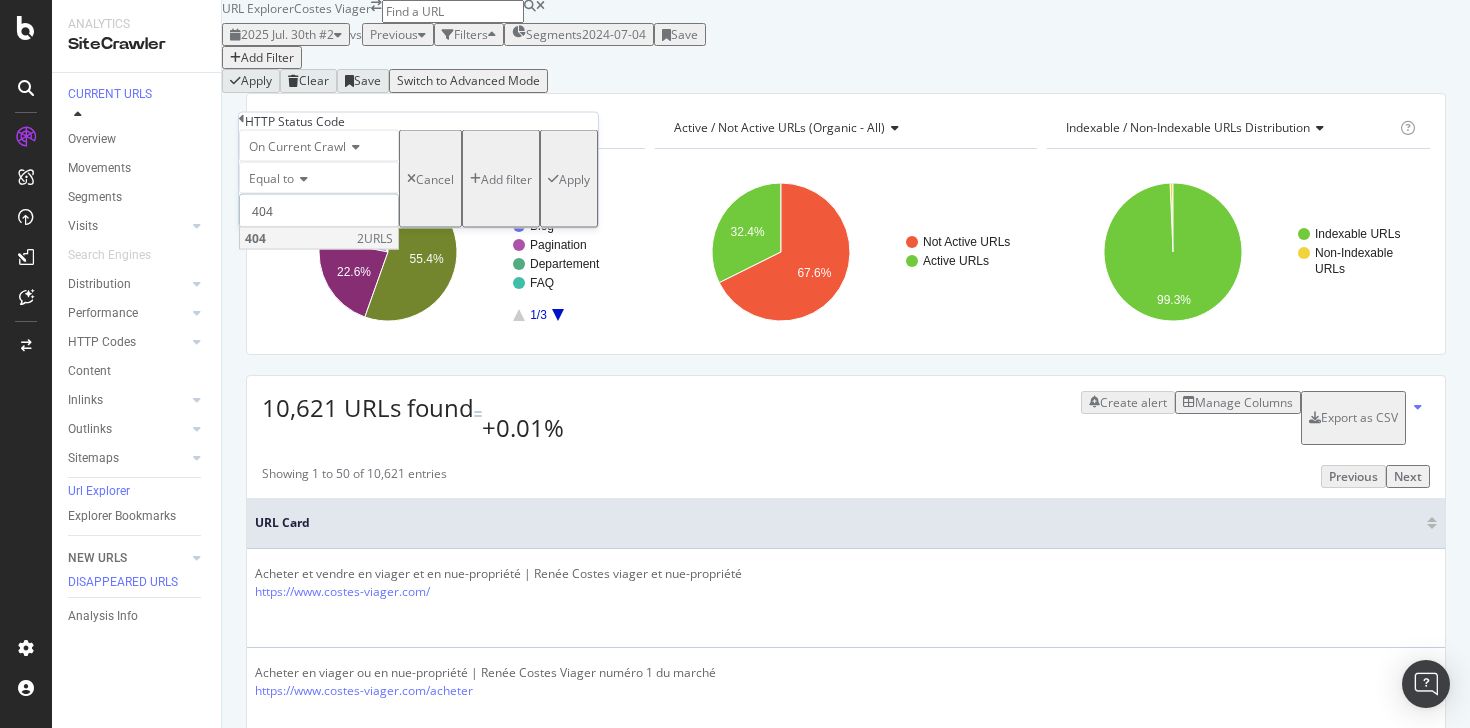 type on "404" 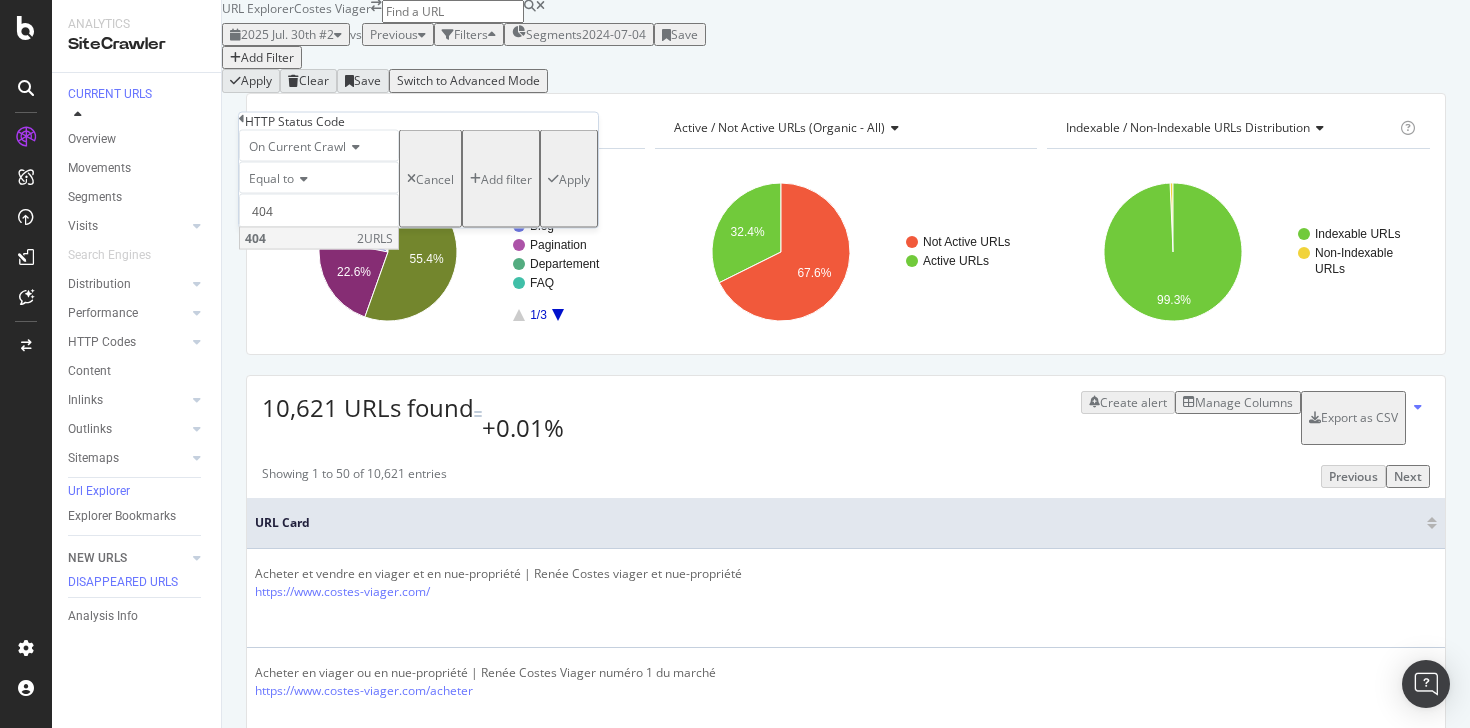 click on "404" at bounding box center [298, 238] 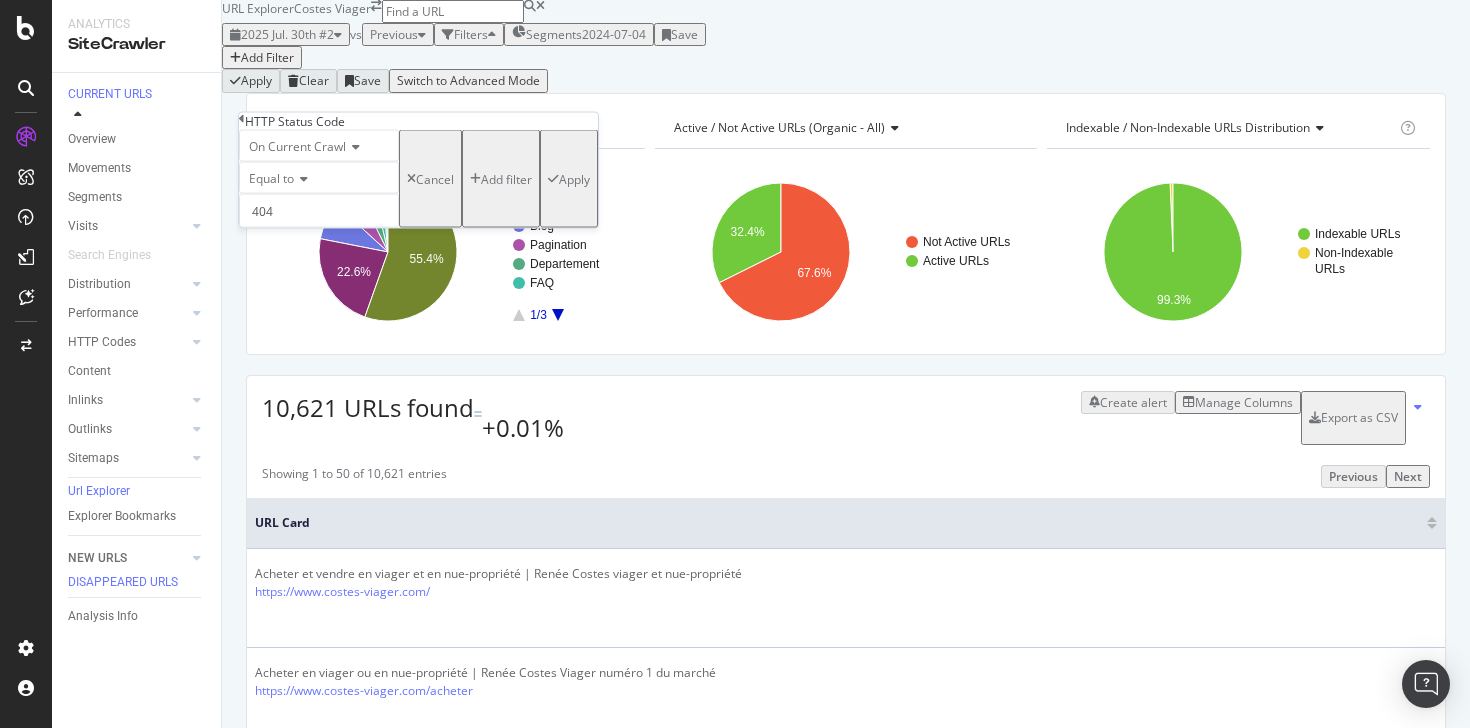 click on "Apply" at bounding box center (574, 178) 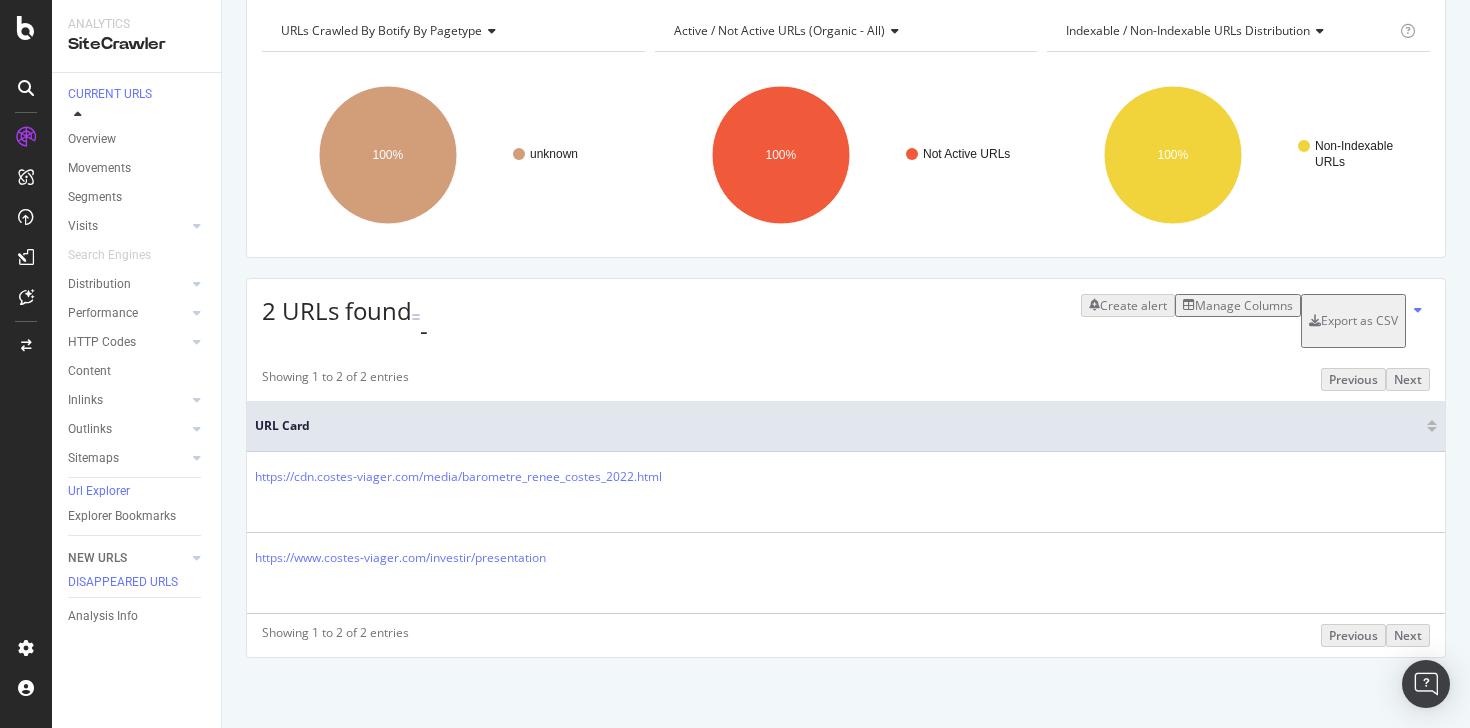 scroll, scrollTop: 151, scrollLeft: 0, axis: vertical 